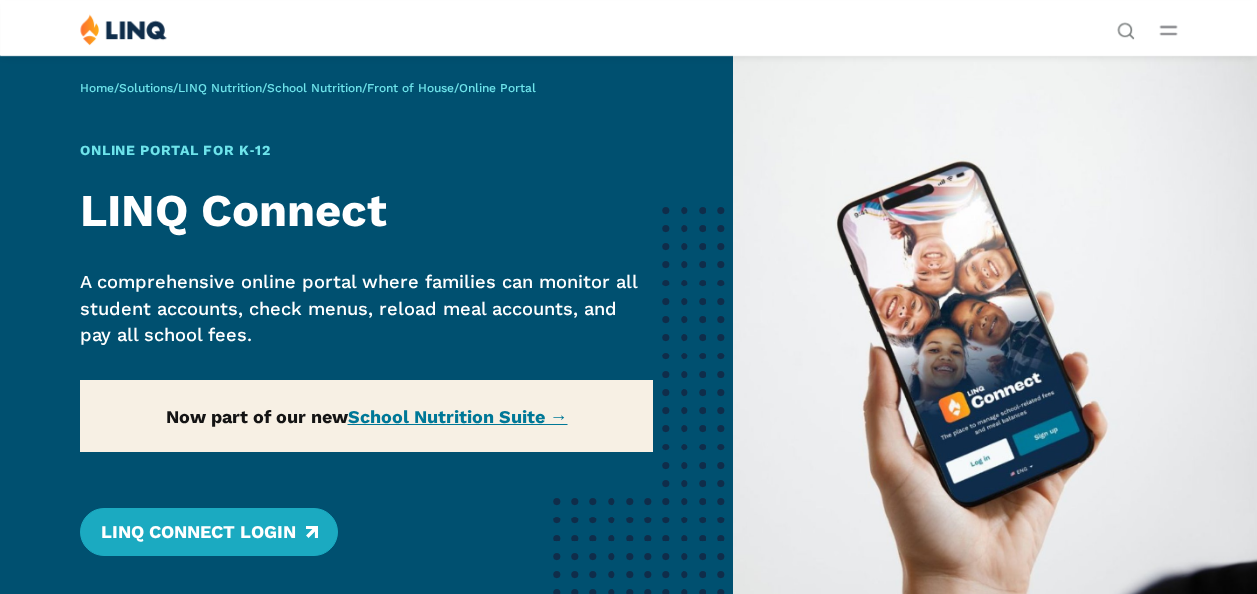 scroll, scrollTop: 0, scrollLeft: 0, axis: both 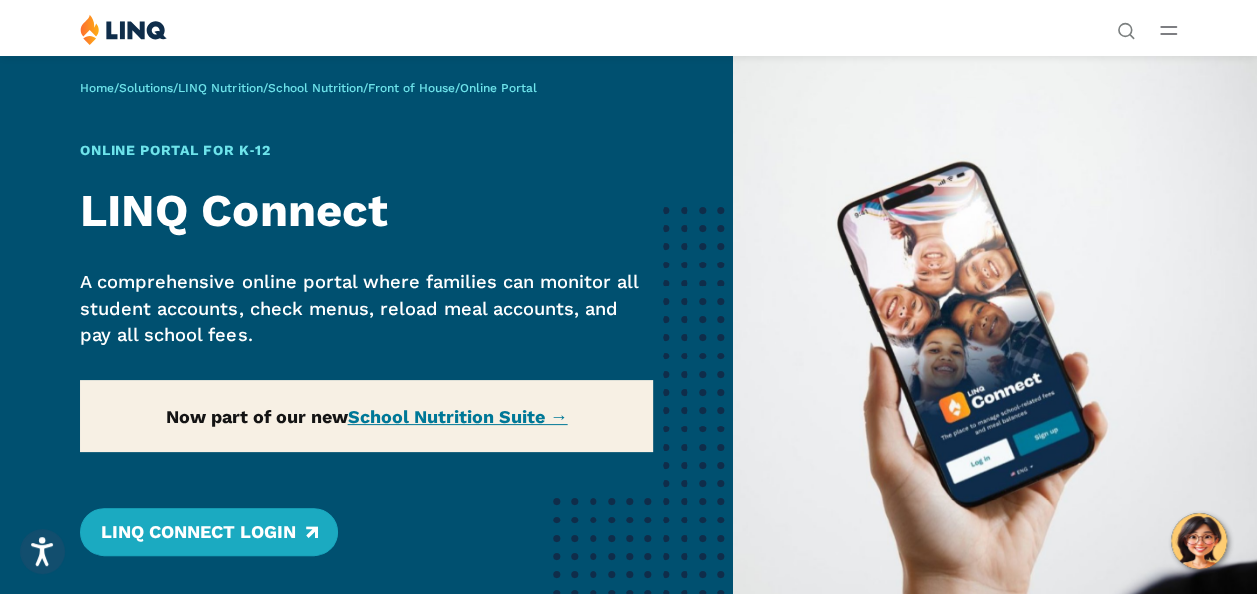 click on "NEW  School Nutrition Suite" at bounding box center [1033, 204] 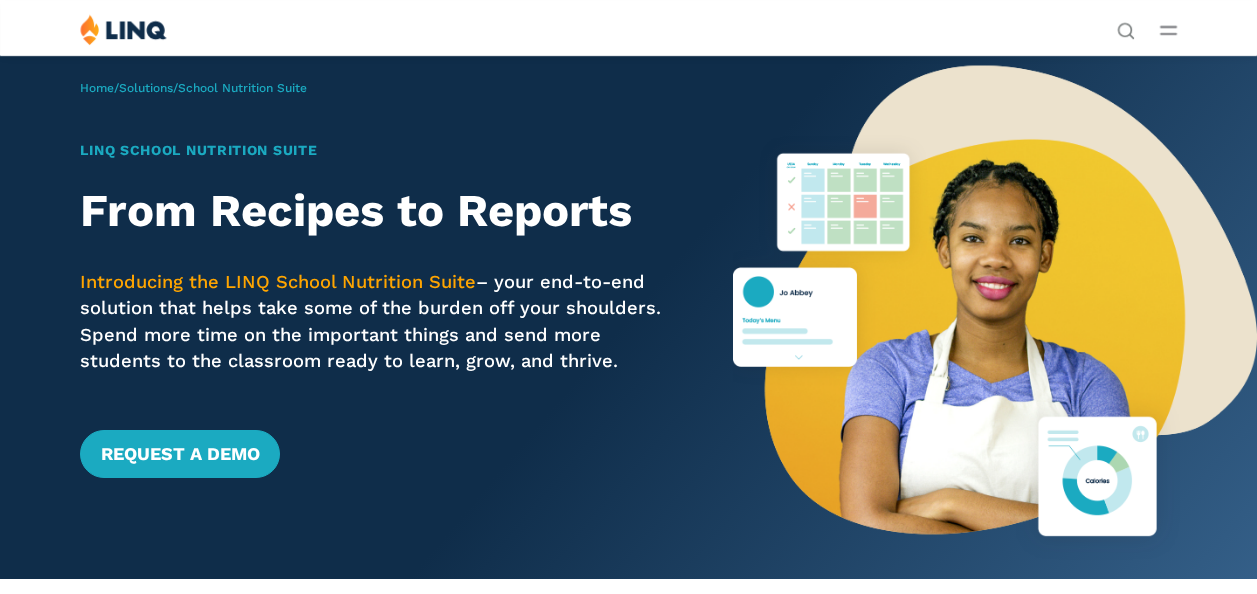 scroll, scrollTop: 0, scrollLeft: 0, axis: both 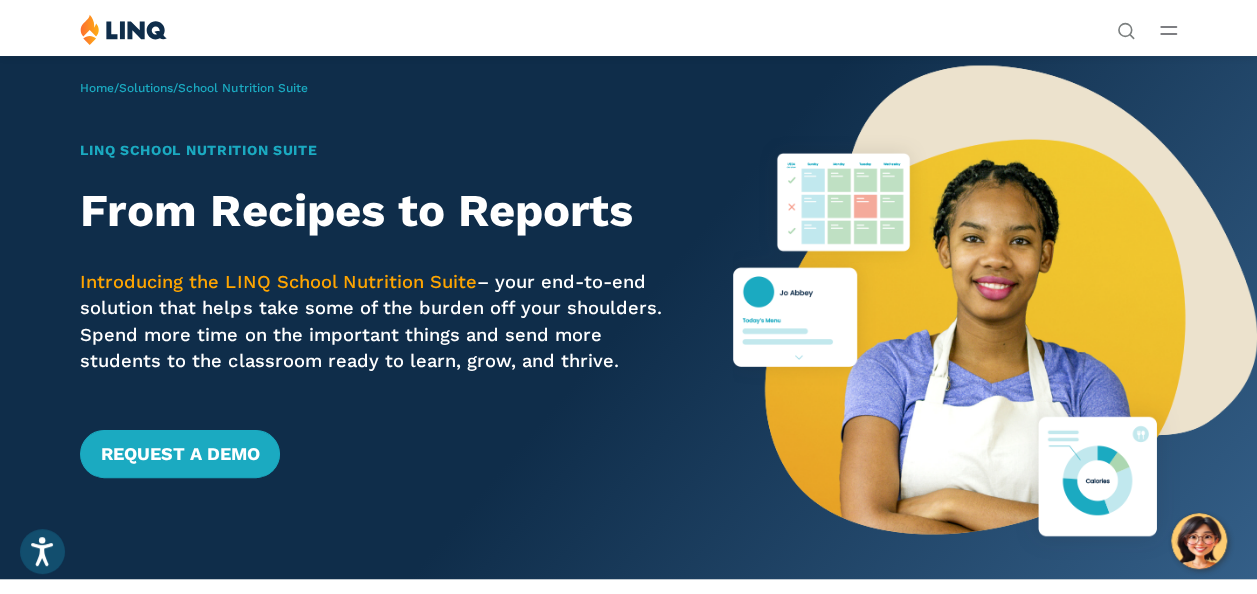 click at bounding box center (123, 29) 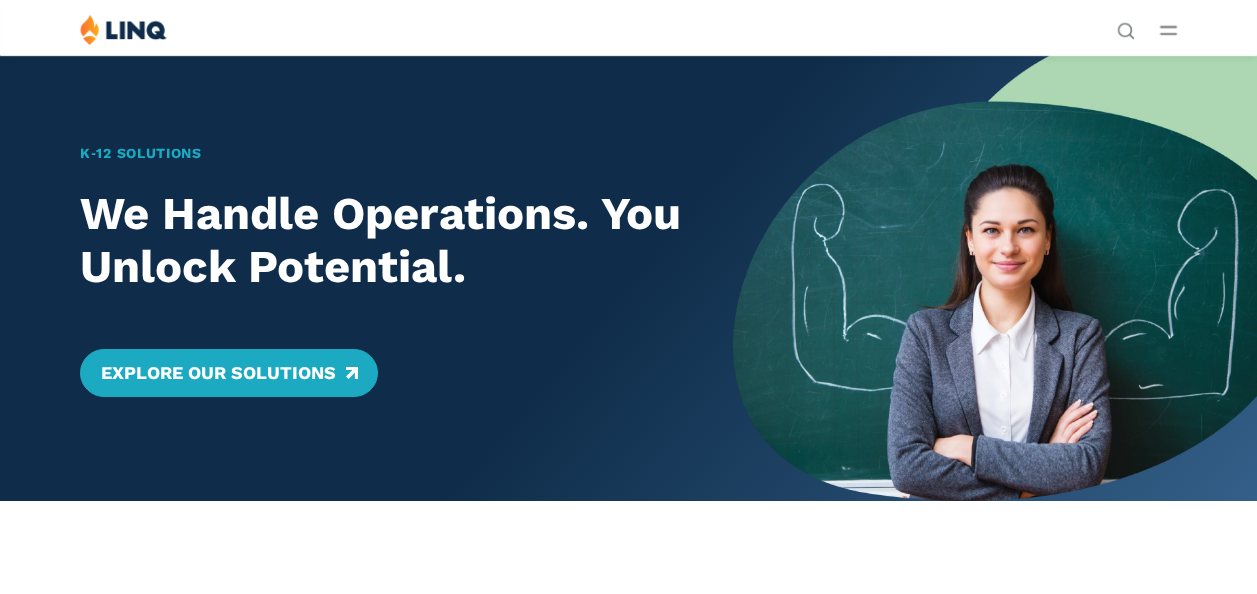 scroll, scrollTop: 0, scrollLeft: 0, axis: both 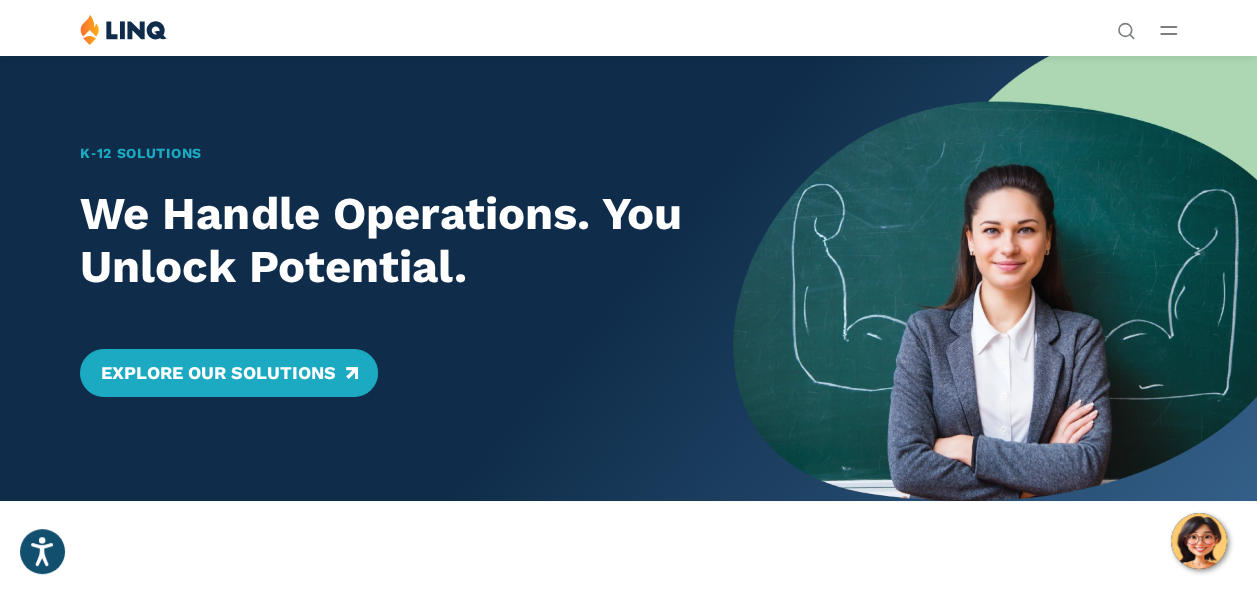 click on "School Nutrition" at bounding box center [1001, 247] 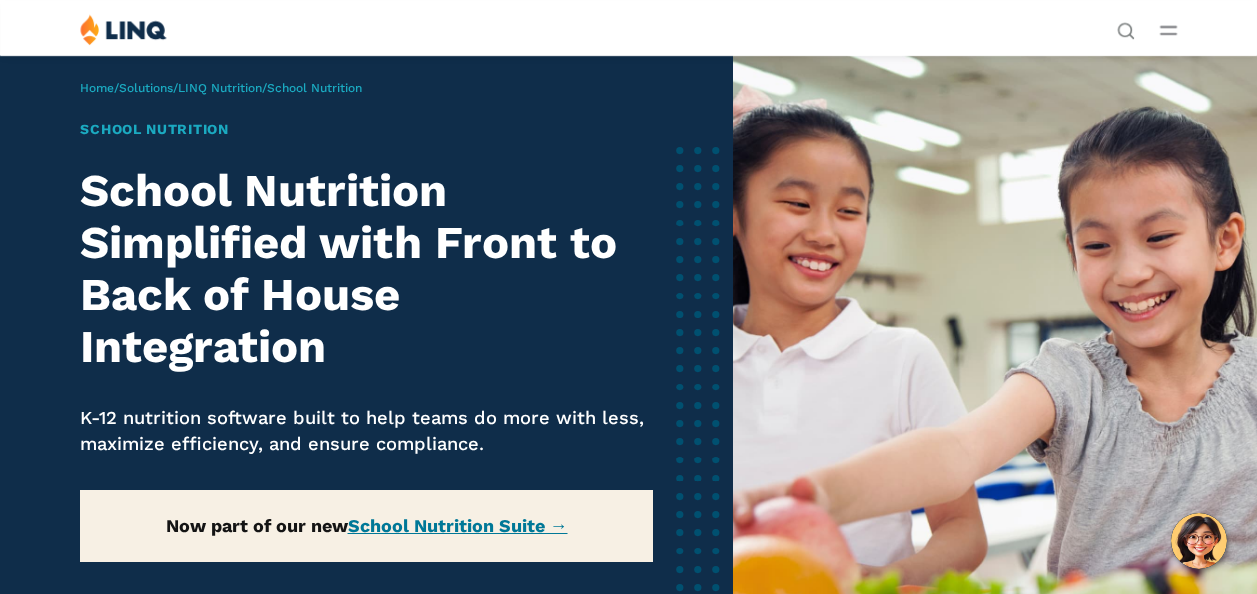 scroll, scrollTop: 0, scrollLeft: 0, axis: both 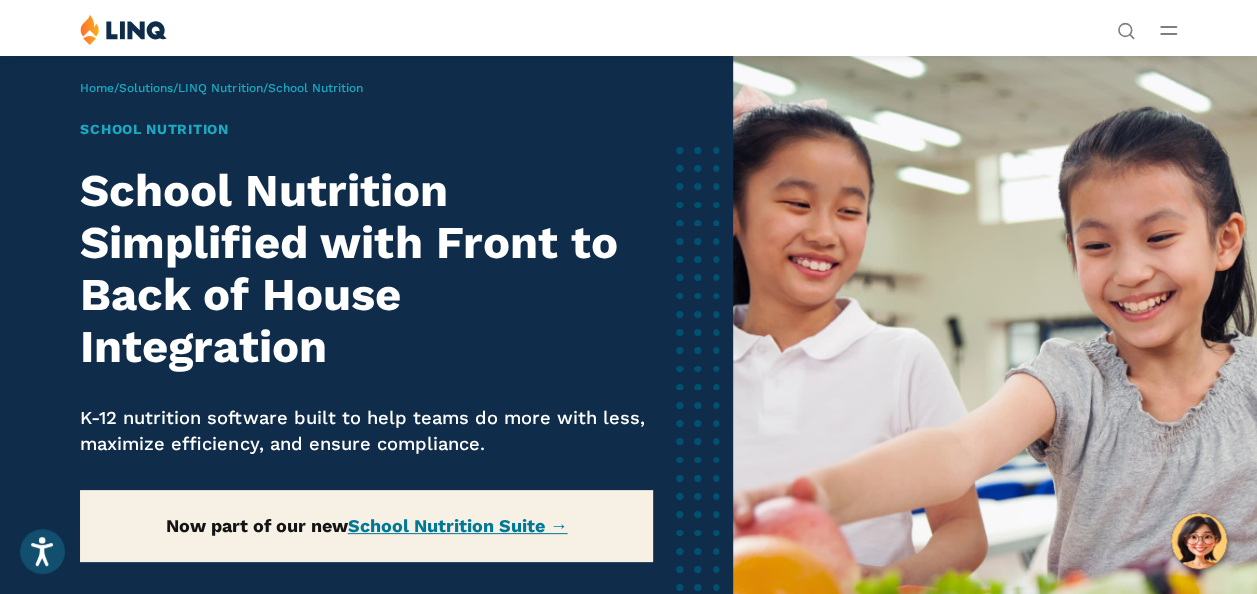 click on "Login" at bounding box center (975, 369) 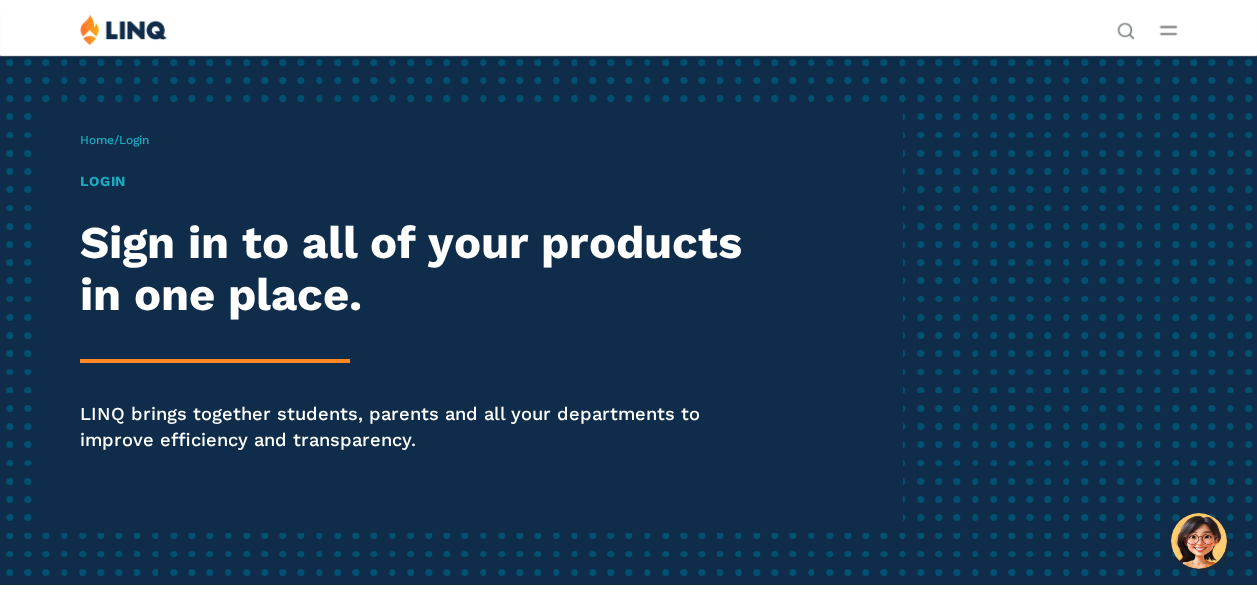 scroll, scrollTop: 0, scrollLeft: 0, axis: both 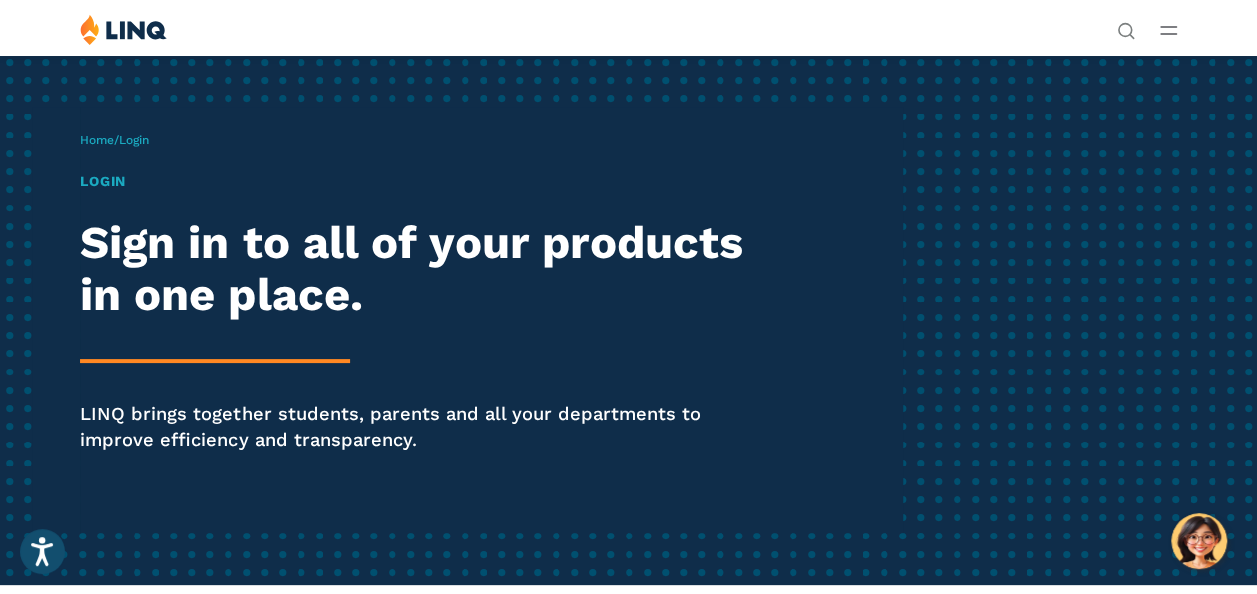 click on "Home  /  Login
Login
Sign in to all of your products in one place.
LINQ brings together students, parents and all your departments to improve efficiency and transparency." at bounding box center [491, 320] 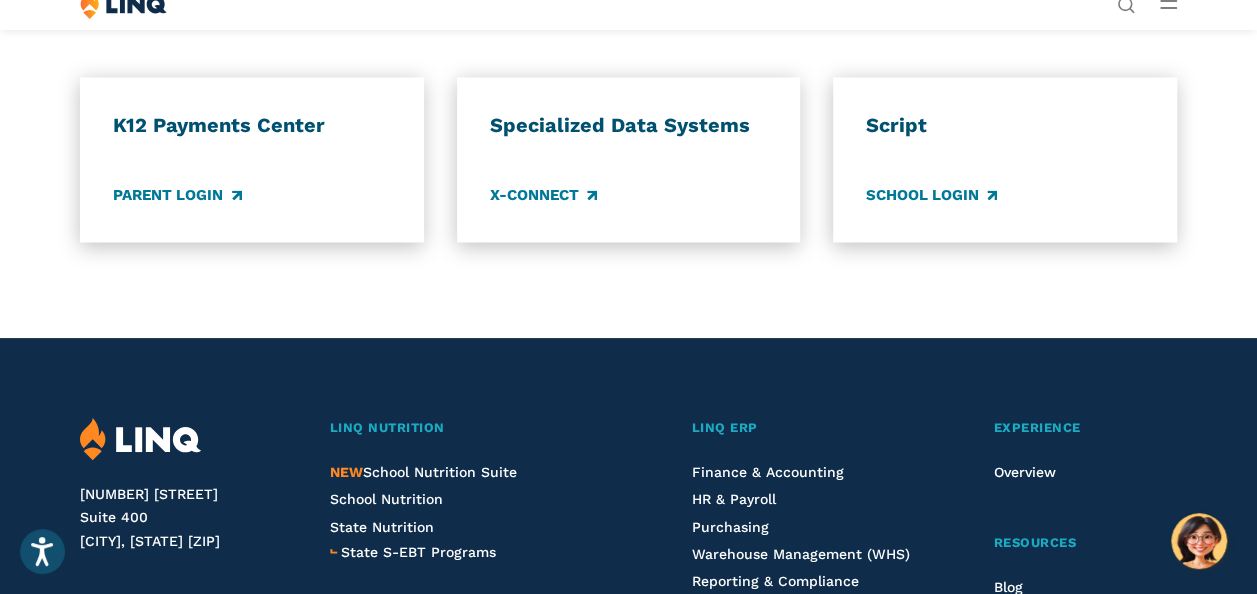 scroll, scrollTop: 1666, scrollLeft: 0, axis: vertical 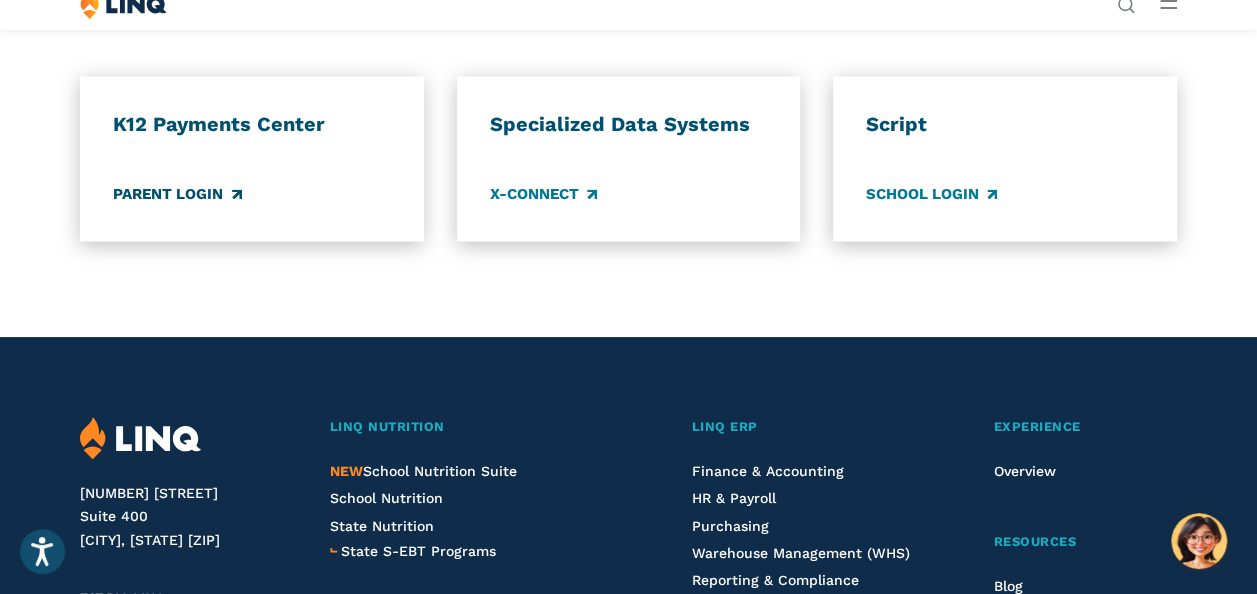click on "Parent Login" at bounding box center [177, 194] 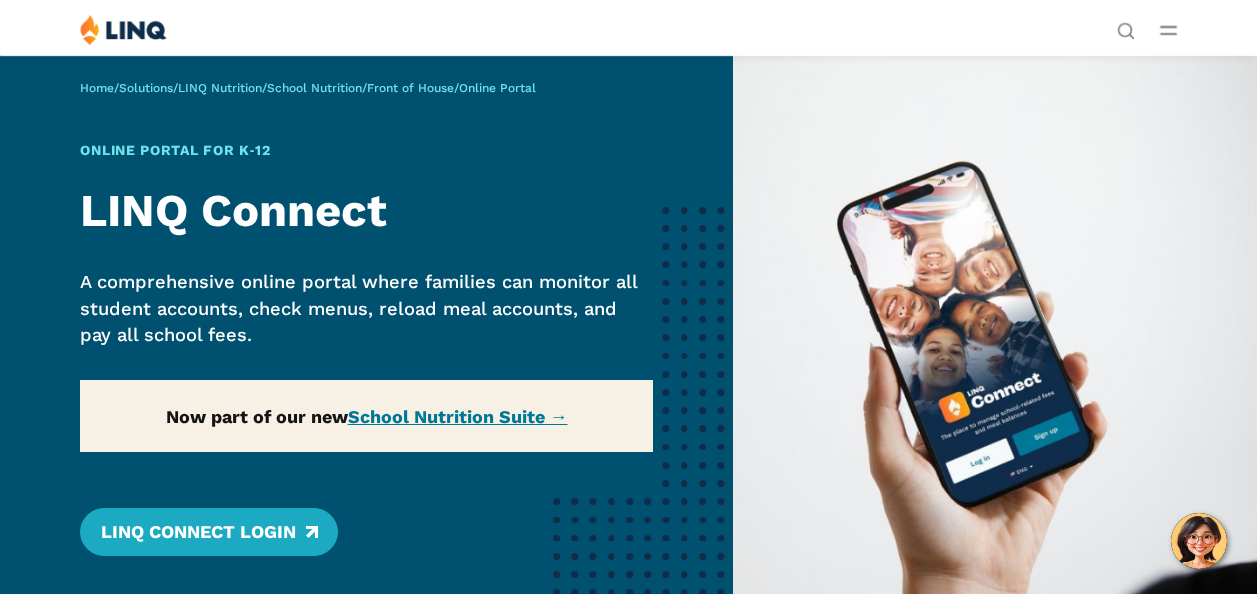 scroll, scrollTop: 0, scrollLeft: 0, axis: both 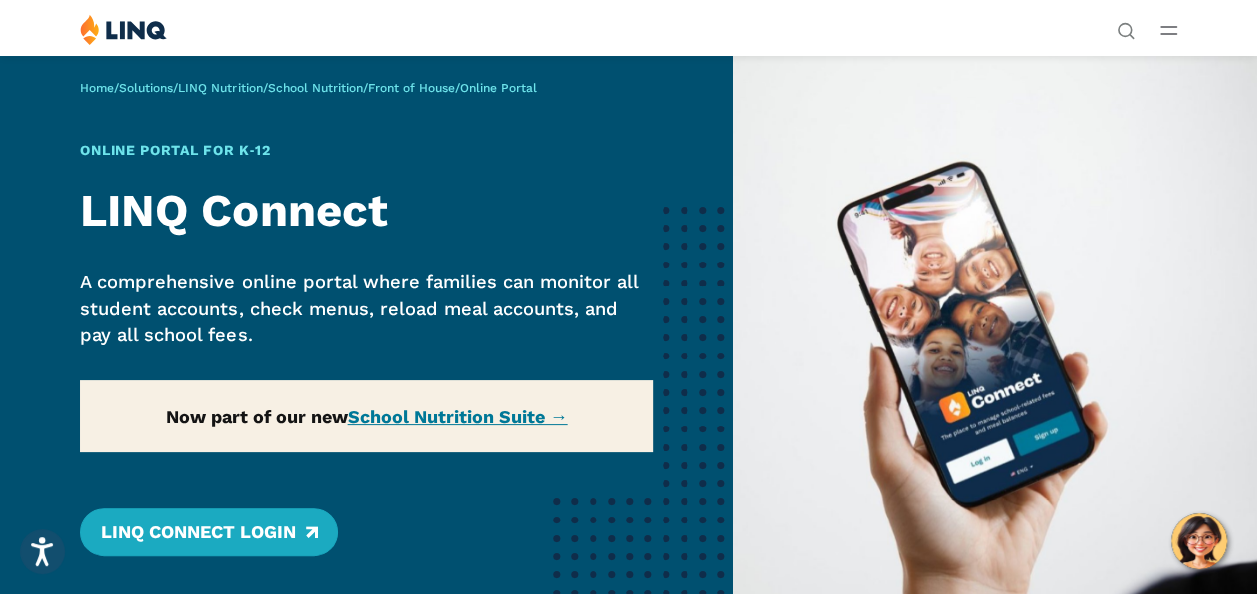 click at bounding box center (123, 29) 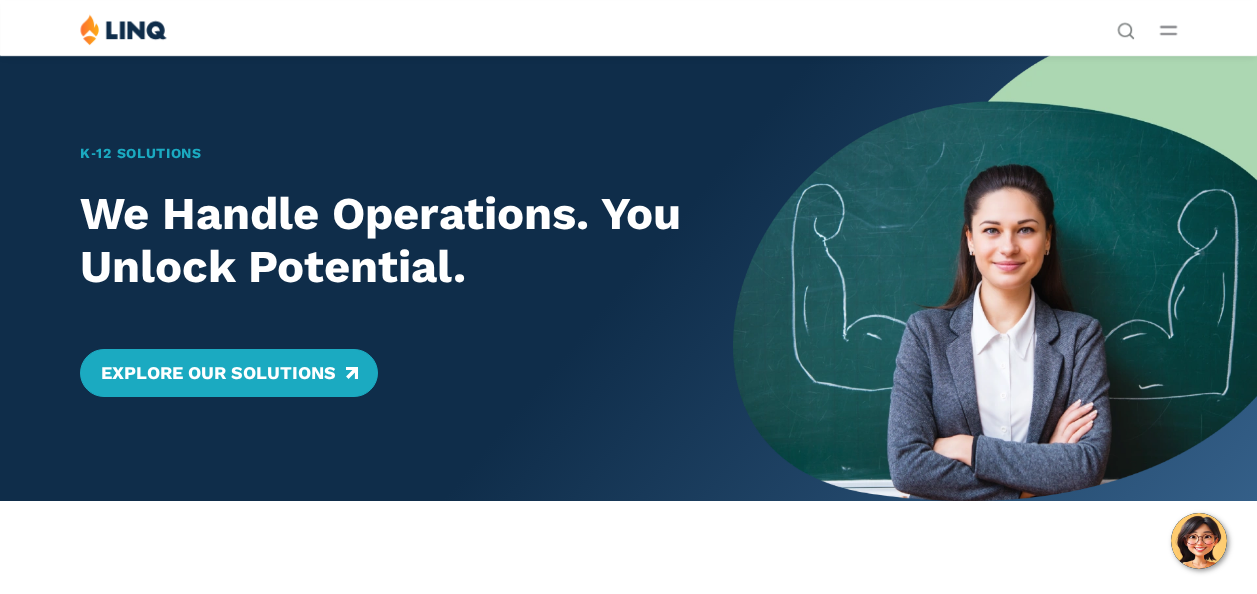 scroll, scrollTop: 0, scrollLeft: 0, axis: both 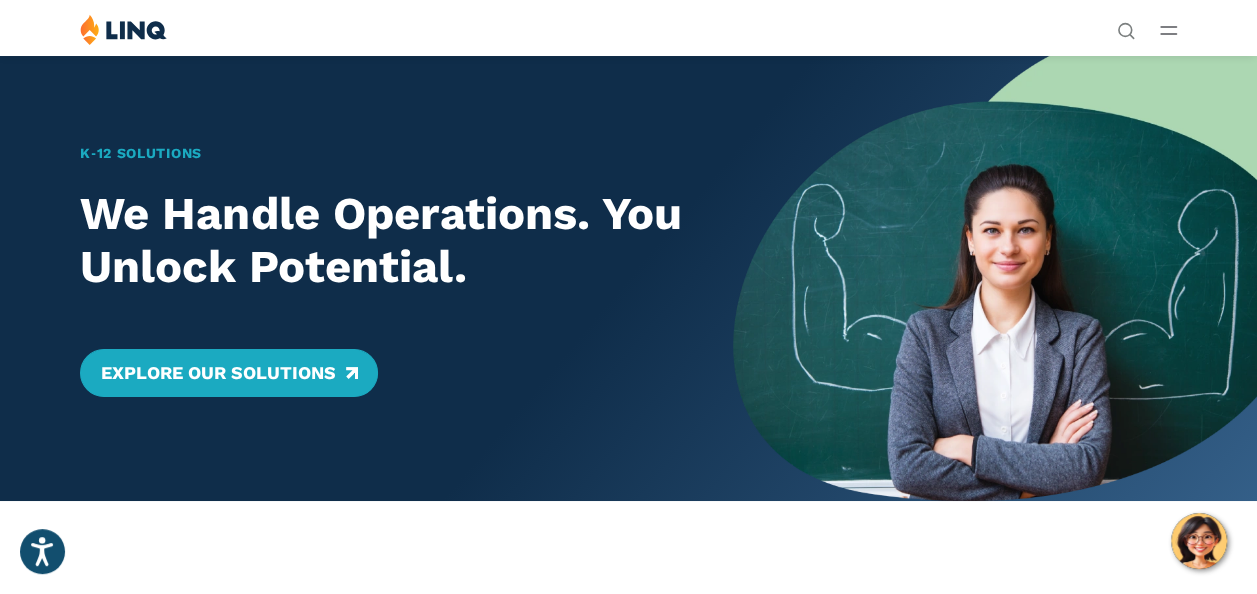 click on "Login" at bounding box center [975, 369] 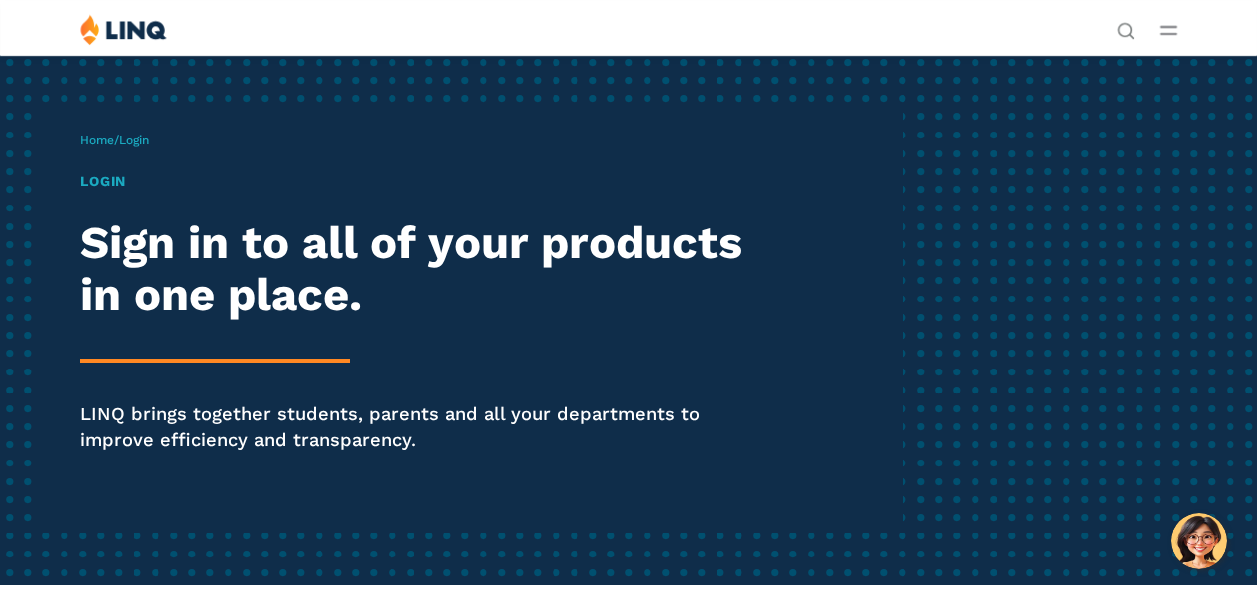 scroll, scrollTop: 0, scrollLeft: 0, axis: both 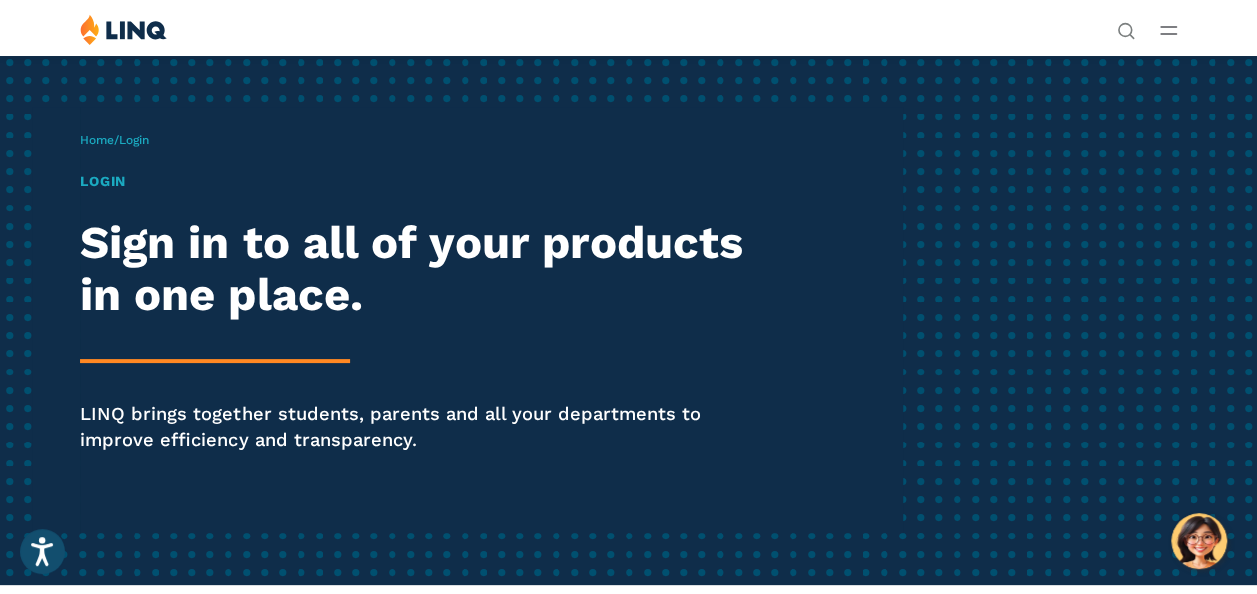 click on "Login" at bounding box center [134, 140] 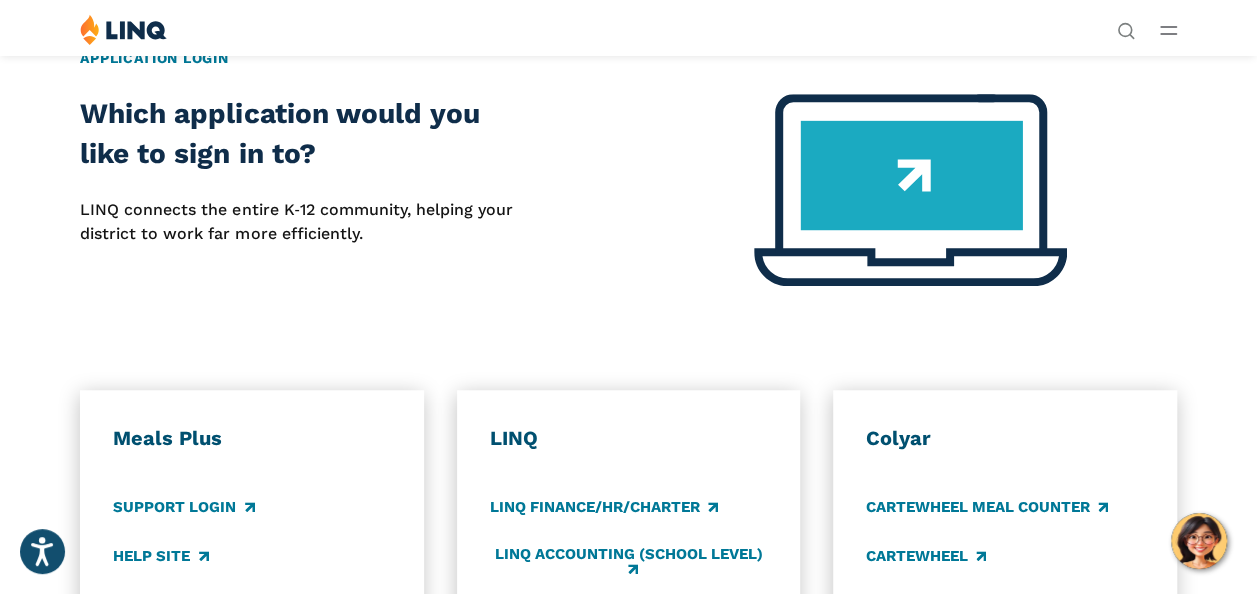scroll, scrollTop: 631, scrollLeft: 0, axis: vertical 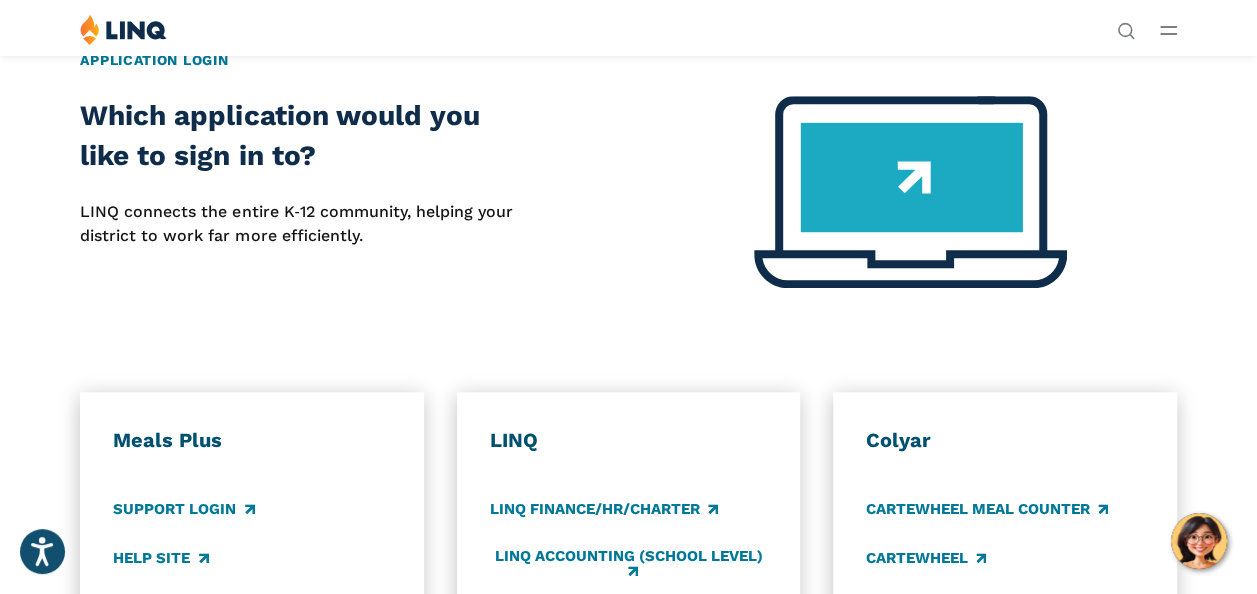 click on "Application Login" at bounding box center (628, 60) 